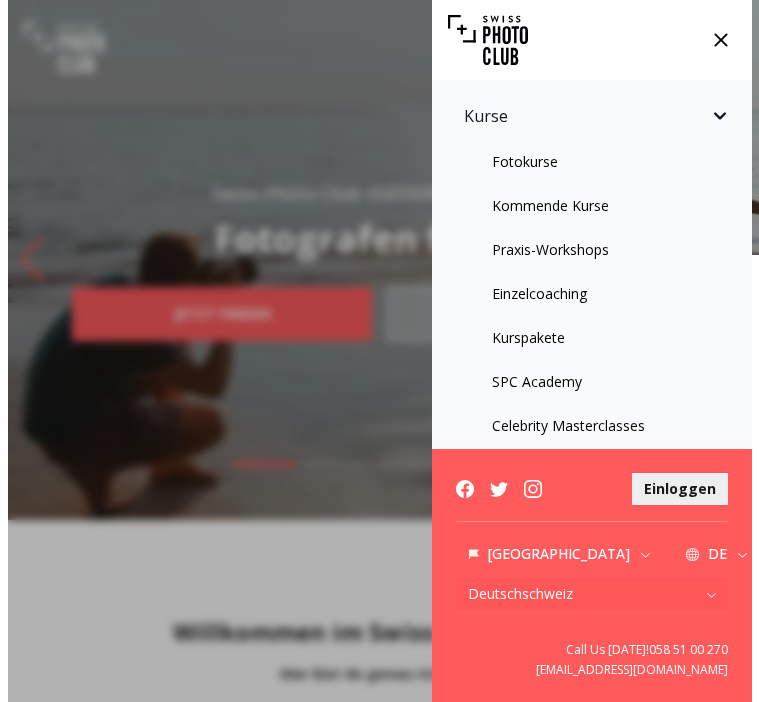 scroll, scrollTop: 0, scrollLeft: 0, axis: both 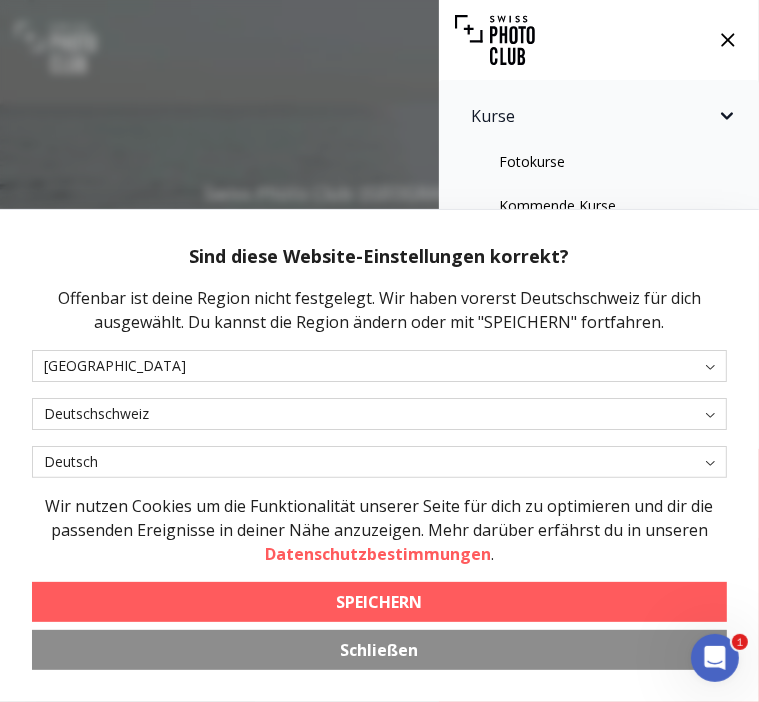 click on "SPEICHERN" at bounding box center [379, 602] 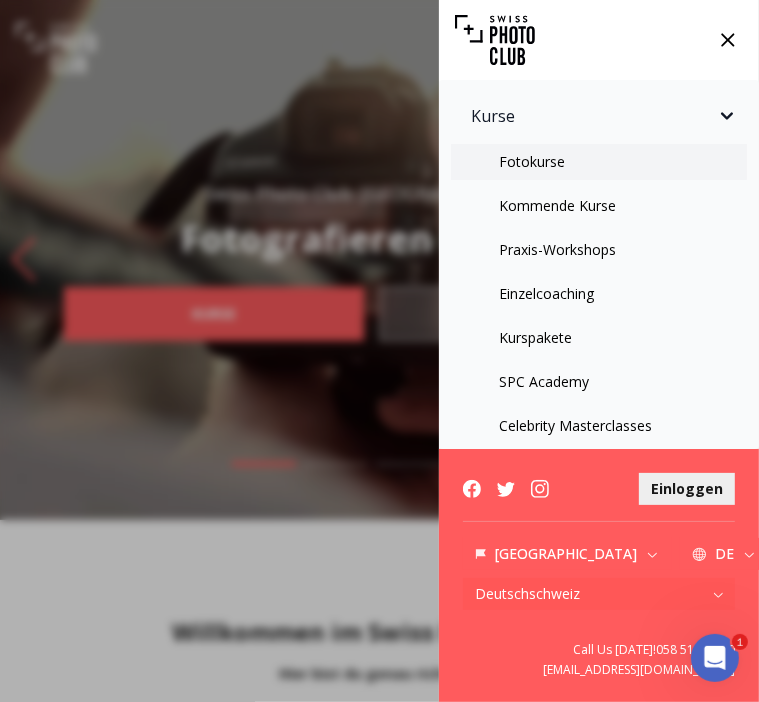click on "Fotokurse" at bounding box center (599, 162) 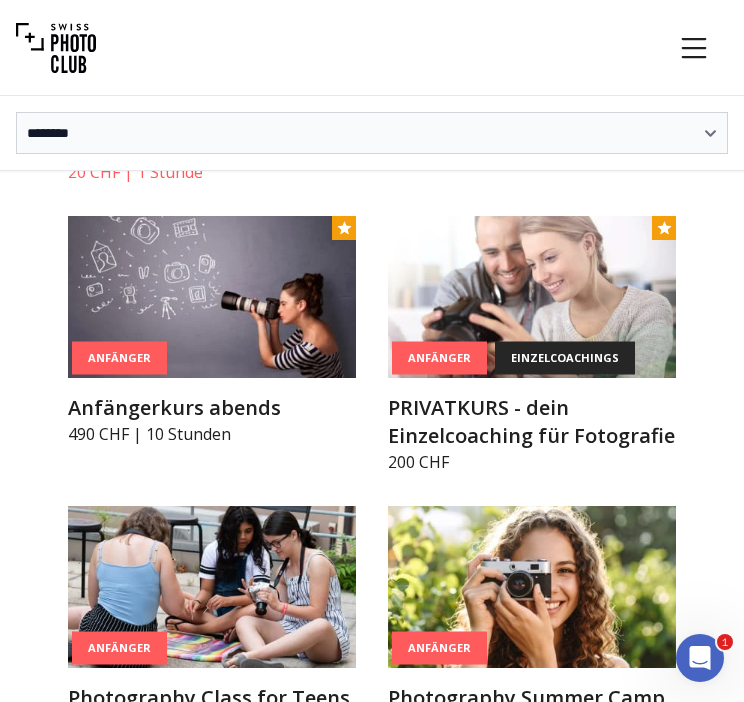 scroll, scrollTop: 1415, scrollLeft: 0, axis: vertical 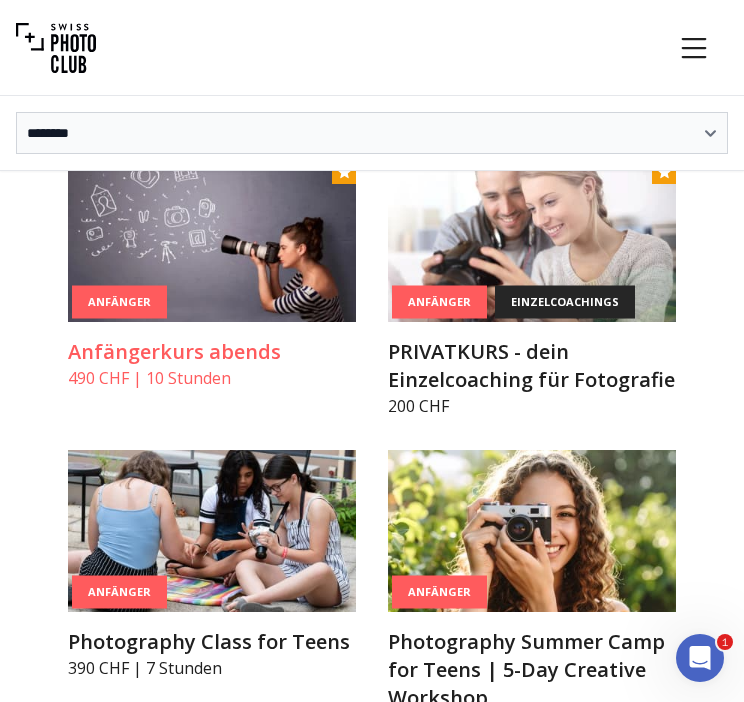 click on "Anfängerkurs abends" at bounding box center (212, 352) 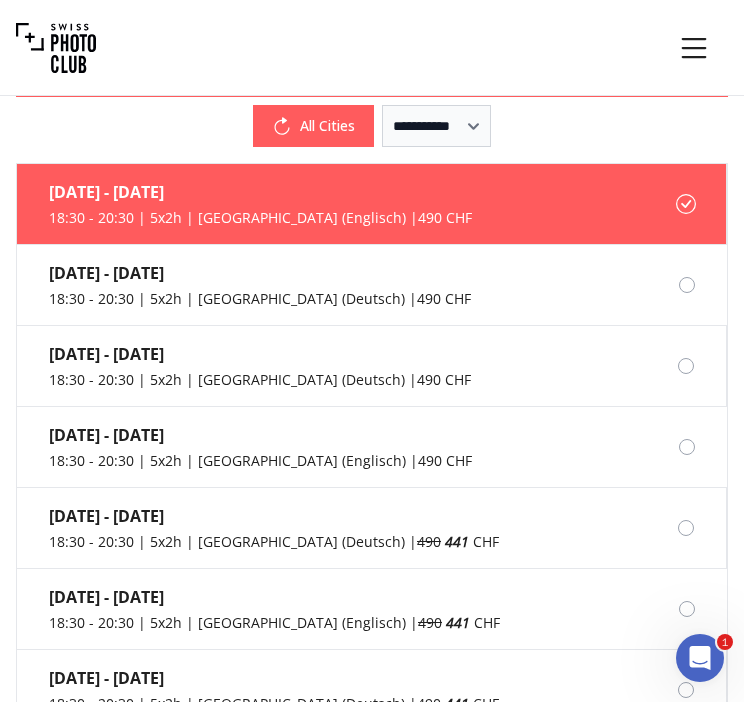 scroll, scrollTop: 2378, scrollLeft: 0, axis: vertical 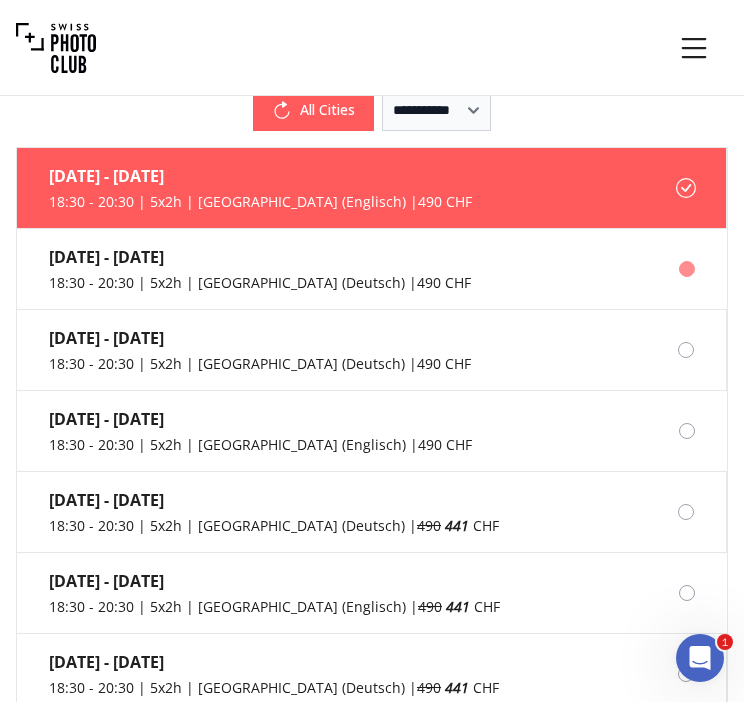 click on "[DATE] - [DATE]" at bounding box center (260, 257) 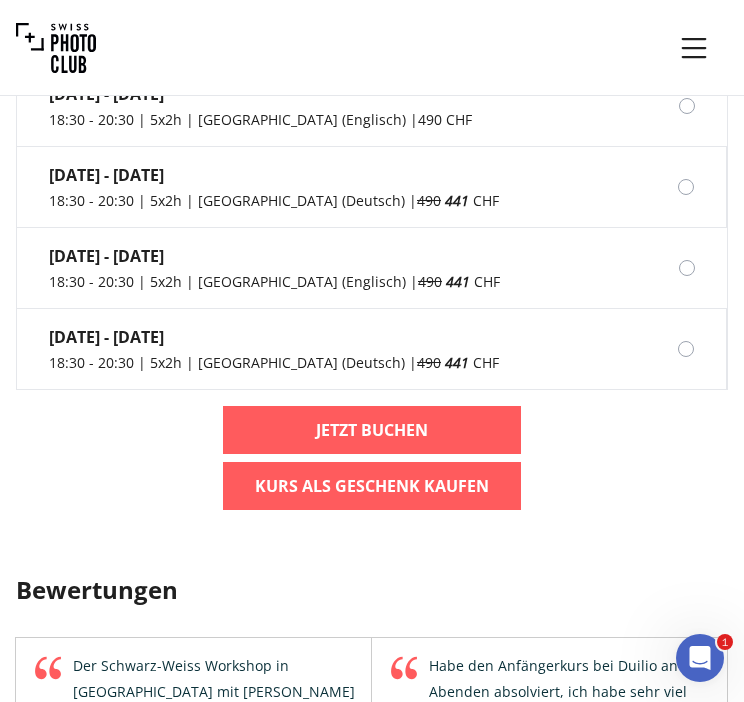 scroll, scrollTop: 2068, scrollLeft: 0, axis: vertical 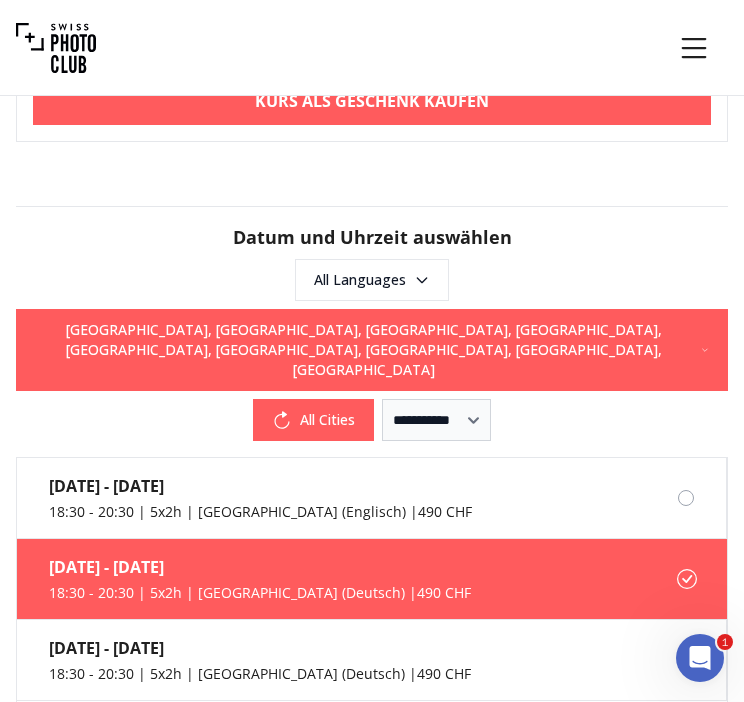 click on "[DATE] - [DATE]" at bounding box center [260, 567] 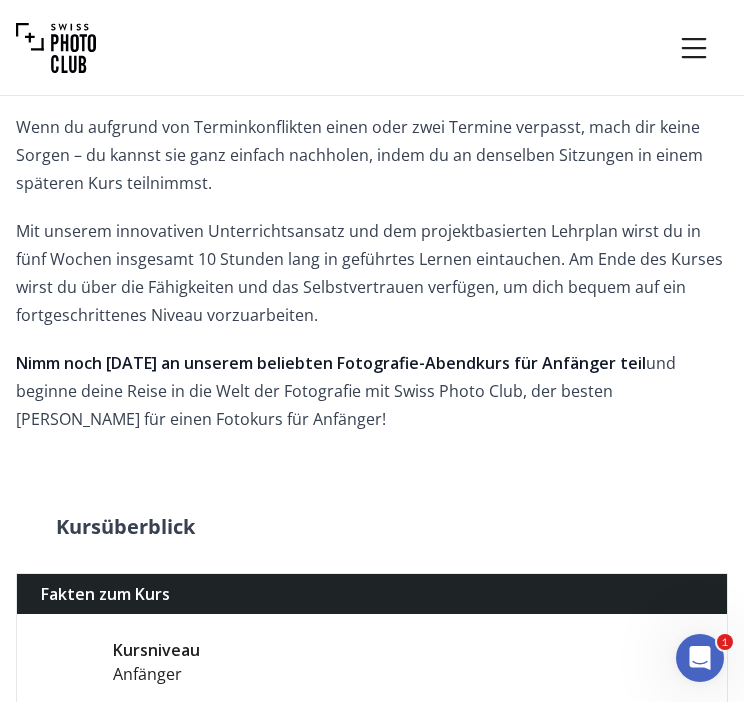 scroll, scrollTop: 968, scrollLeft: 0, axis: vertical 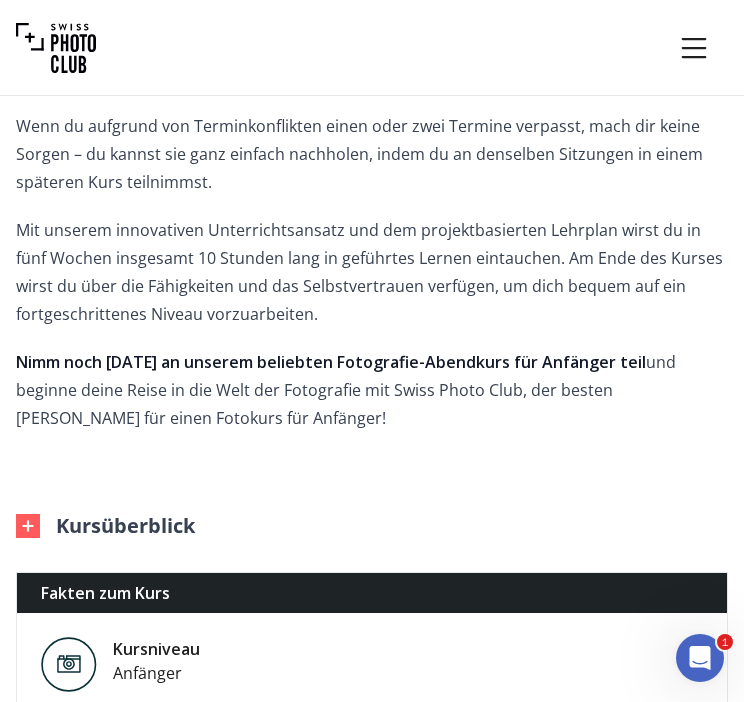 click on "Nimm noch [DATE] an unserem beliebten Fotografie-Abendkurs für Anfänger teil" at bounding box center [331, 362] 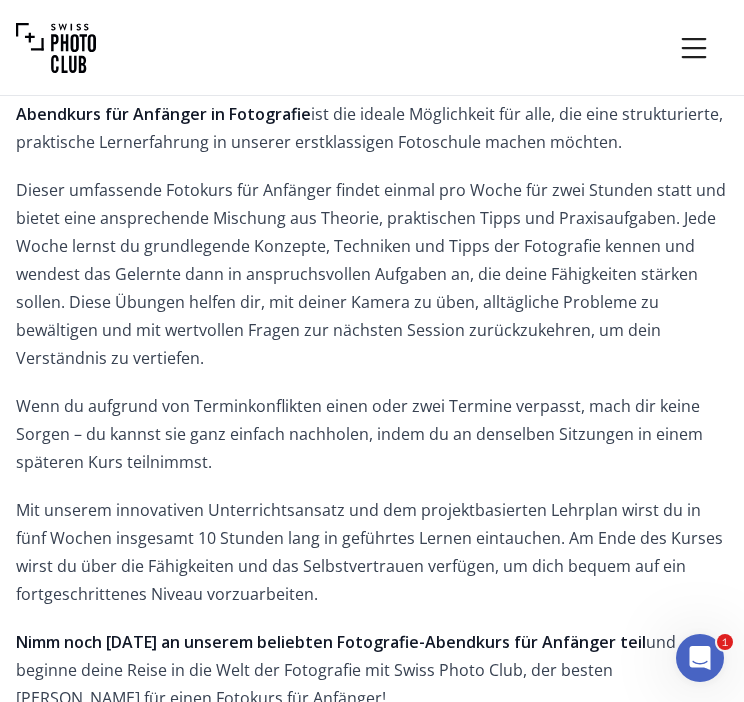 scroll, scrollTop: 686, scrollLeft: 0, axis: vertical 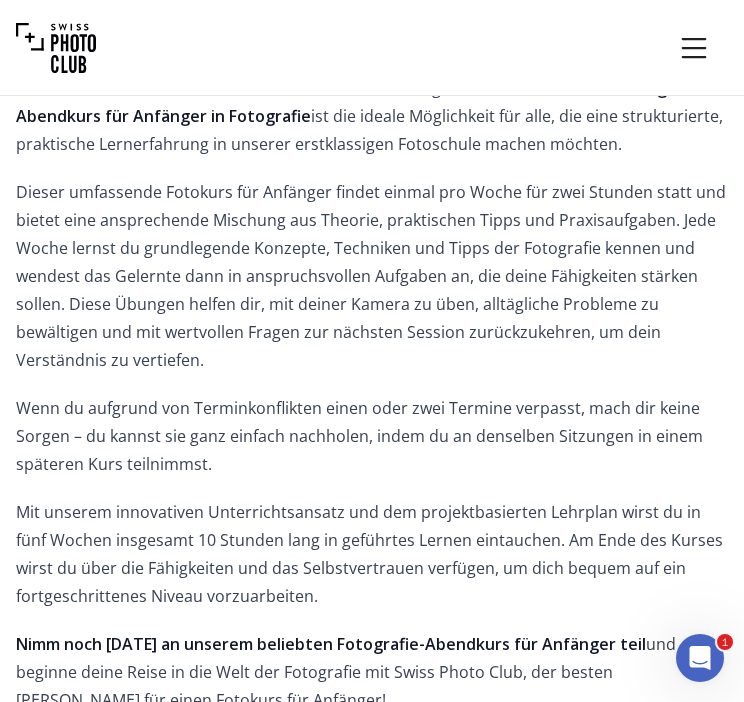 click 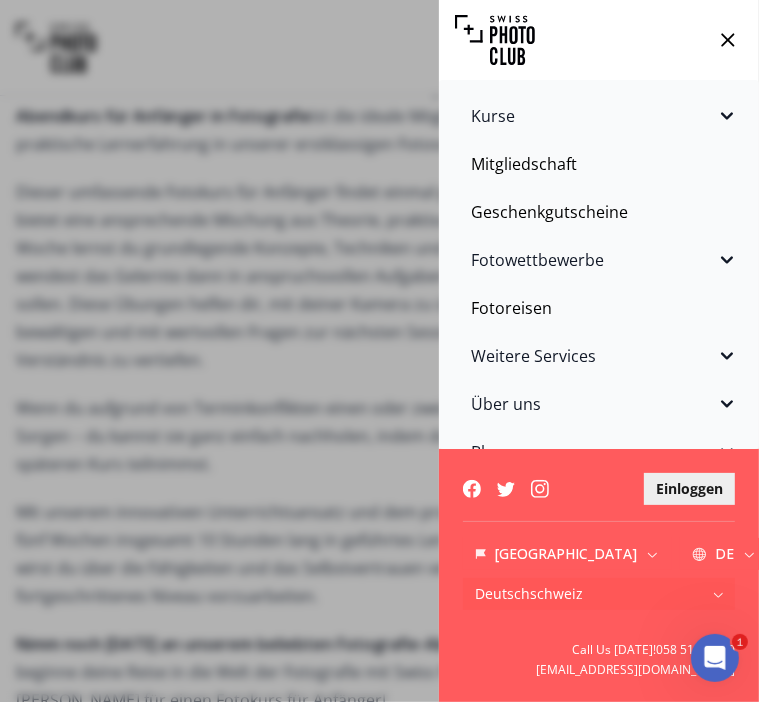click on "Kurse Fotokurse Kommende Kurse Praxis-Workshops Einzelcoaching Kurspakete SPC Academy Celebrity Masterclasses Mitgliedschaft Geschenkgutscheine Fotowettbewerbe Fotos einsenden SPC Photo Awards [GEOGRAPHIC_DATA]: [PERSON_NAME] 2025 SPC Photo Awards [GEOGRAPHIC_DATA]: [DATE] SPC Photo Awards [GEOGRAPHIC_DATA] [DATE] SPC Photo Awards [GEOGRAPHIC_DATA] [DATE] Eröffnet bald SPC Photo Awards BODENSEE [DATE] Vergangene Events Fotoreisen Weitere Services Fotografen finden Studio mieten Für Unternehmen Ratgeber Fotoausrüstung Shop Über uns Über SPC Fotografen Bewertungen Standorte Kontakt Blog Ratgeber Fotoausrüstung Blog Startseite Einloggen [GEOGRAPHIC_DATA] DE Deutschschweiz Call Us [DATE]!  [PHONE_NUMBER]   [EMAIL_ADDRESS][DOMAIN_NAME]" at bounding box center [379, 351] 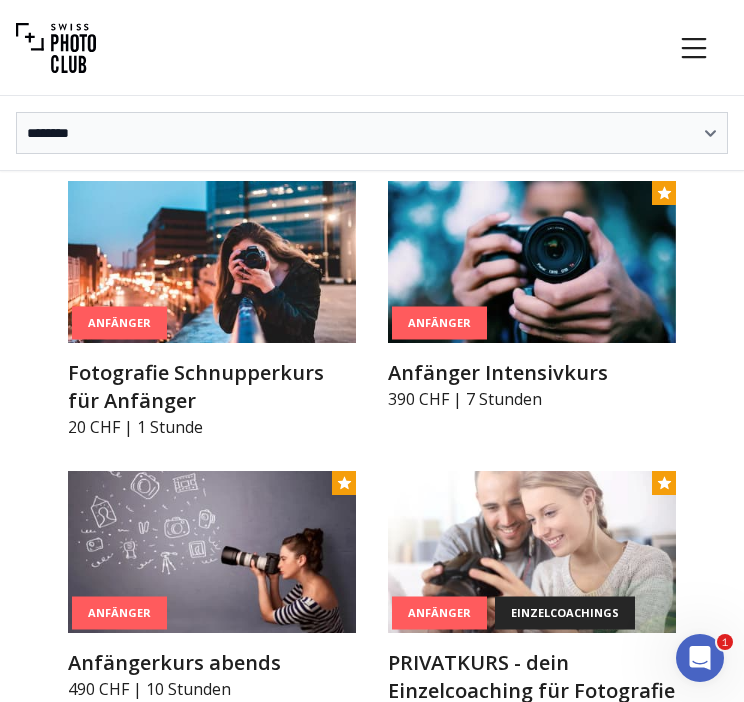 scroll, scrollTop: 1156, scrollLeft: 0, axis: vertical 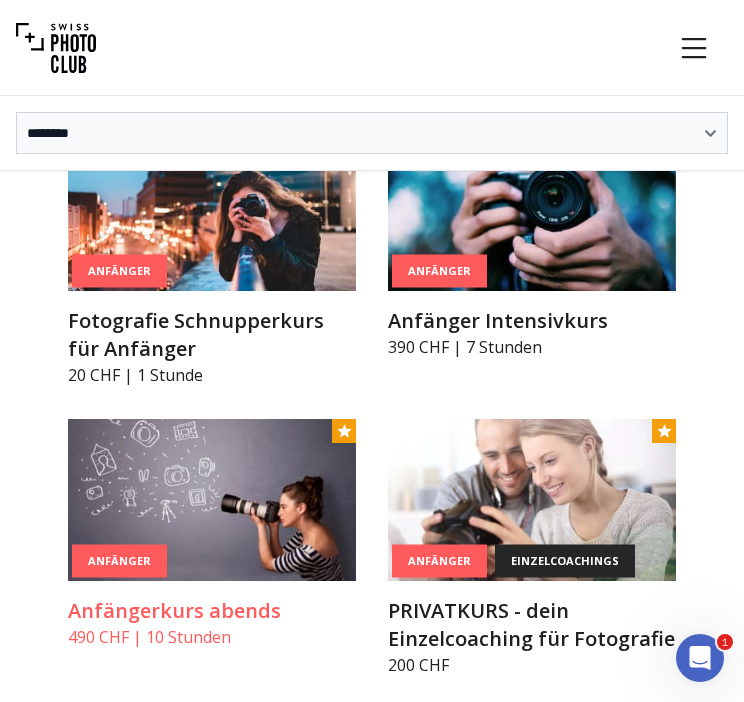 click on "Anfänger Anfängerkurs abends 490   CHF   | 10 Stunden" at bounding box center [212, 534] 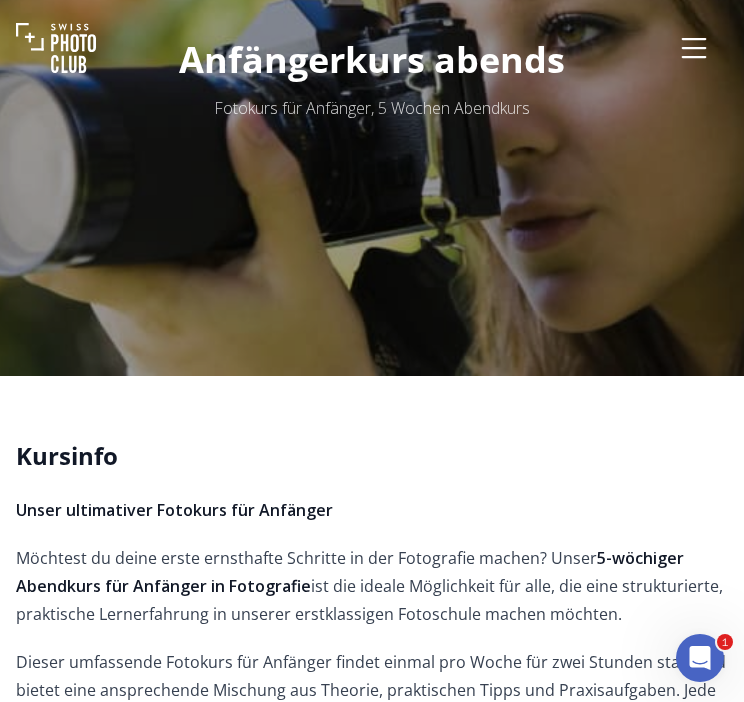 scroll, scrollTop: 0, scrollLeft: 0, axis: both 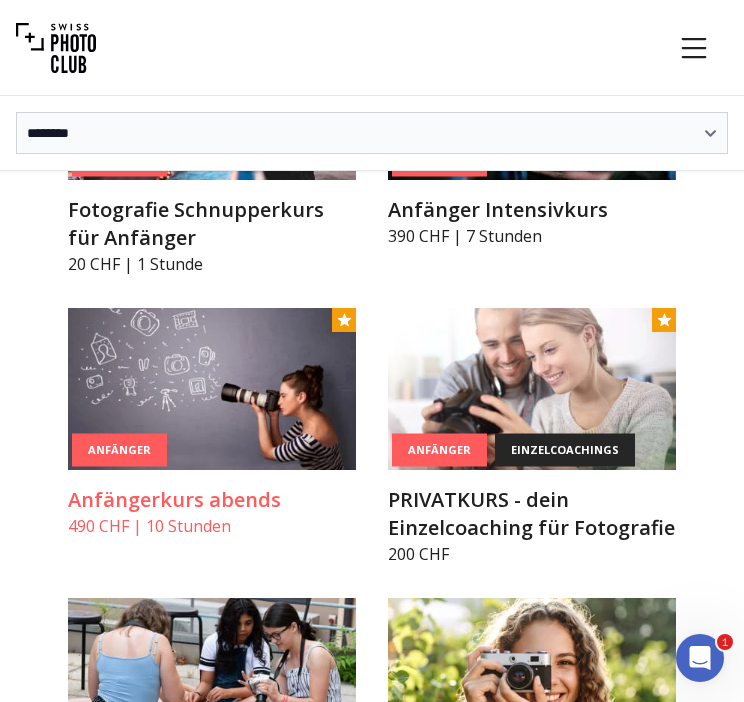 click at bounding box center (212, 389) 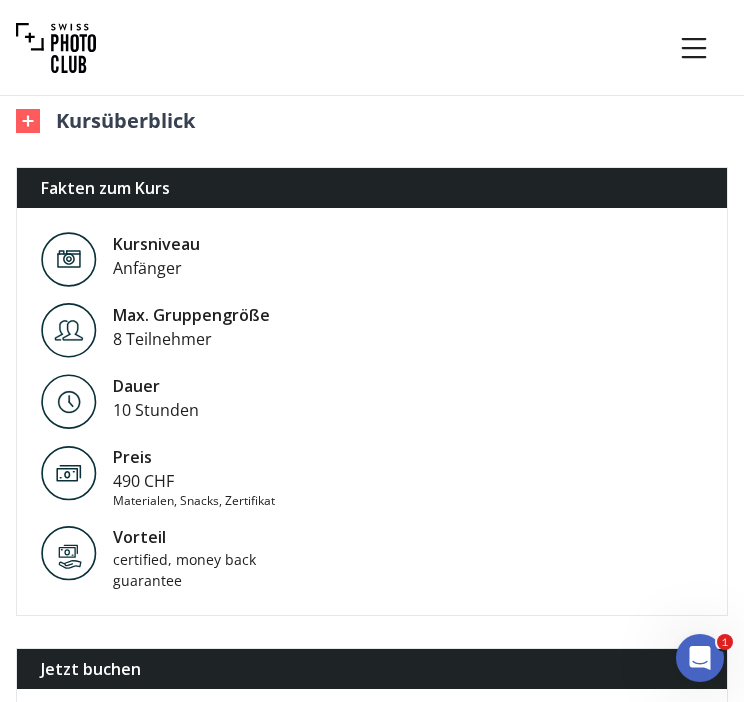 scroll, scrollTop: 902, scrollLeft: 0, axis: vertical 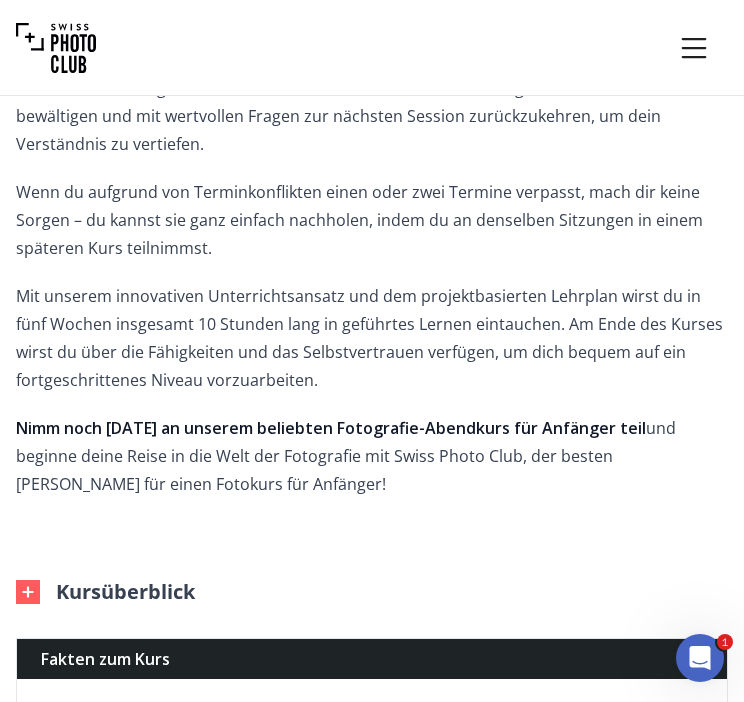 click at bounding box center (28, 592) 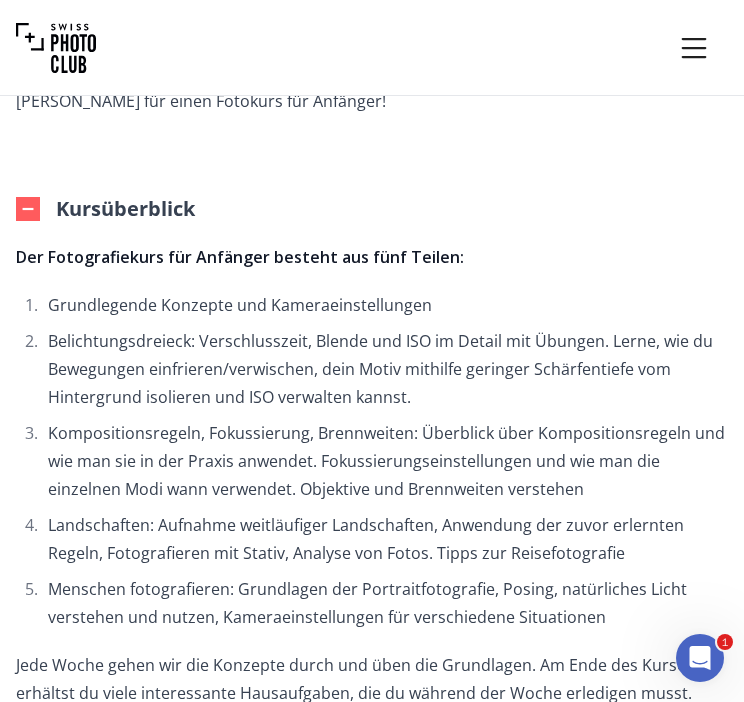 scroll, scrollTop: 1379, scrollLeft: 0, axis: vertical 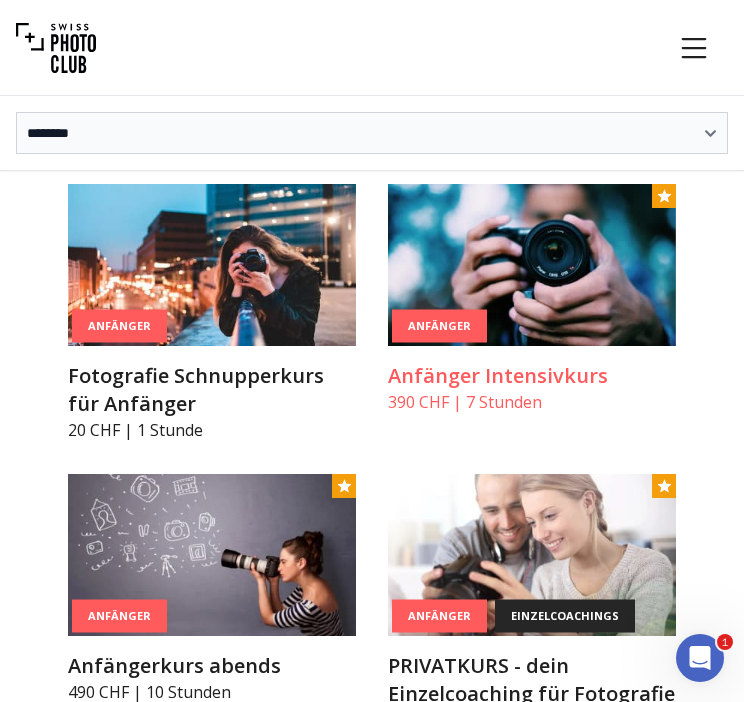 click on "Anfänger Intensivkurs" at bounding box center (532, 376) 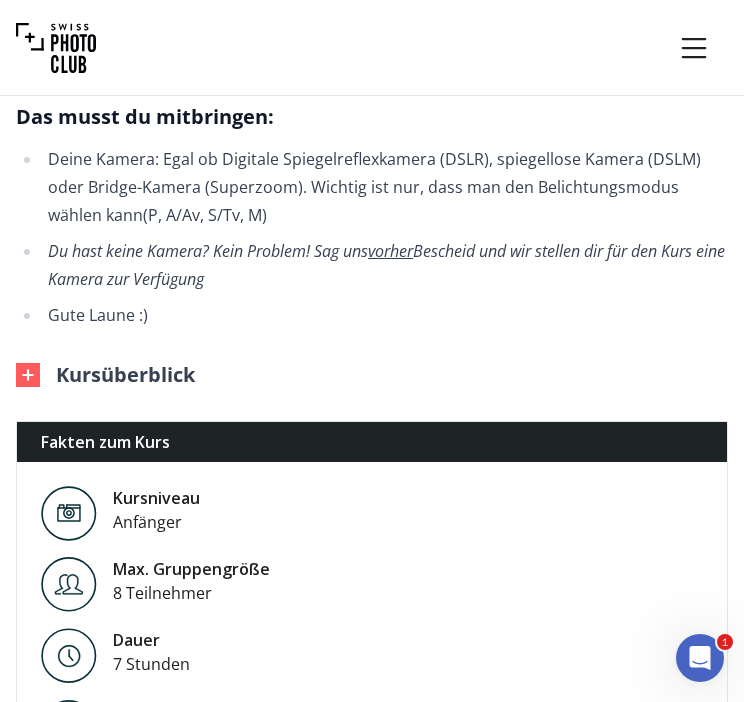 scroll, scrollTop: 1248, scrollLeft: 0, axis: vertical 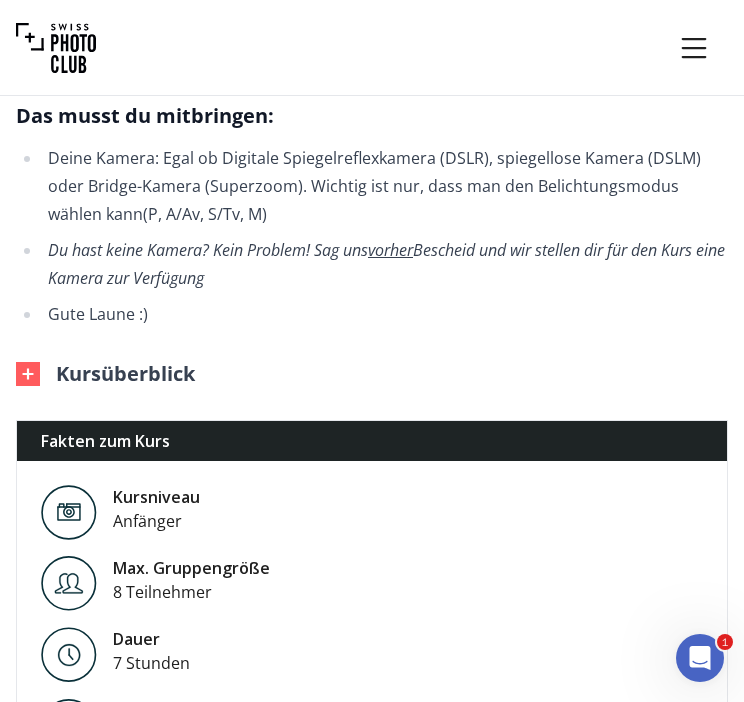 click on "Kursüberblick" at bounding box center [105, 374] 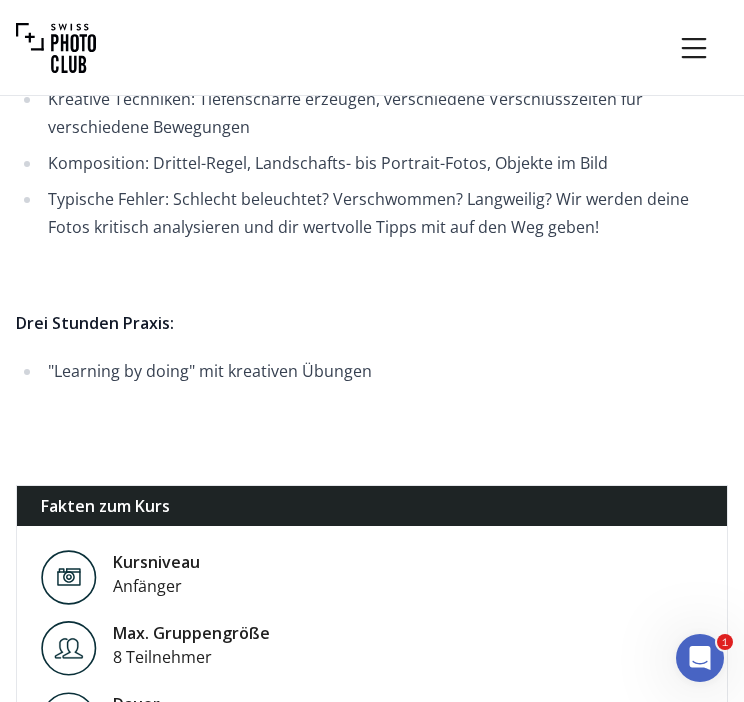 scroll, scrollTop: 1812, scrollLeft: 0, axis: vertical 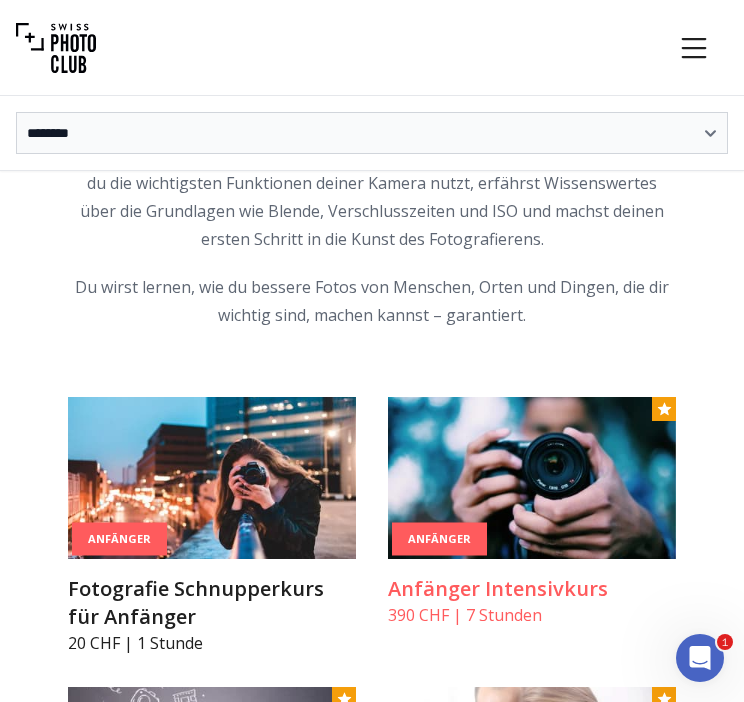 click at bounding box center [532, 478] 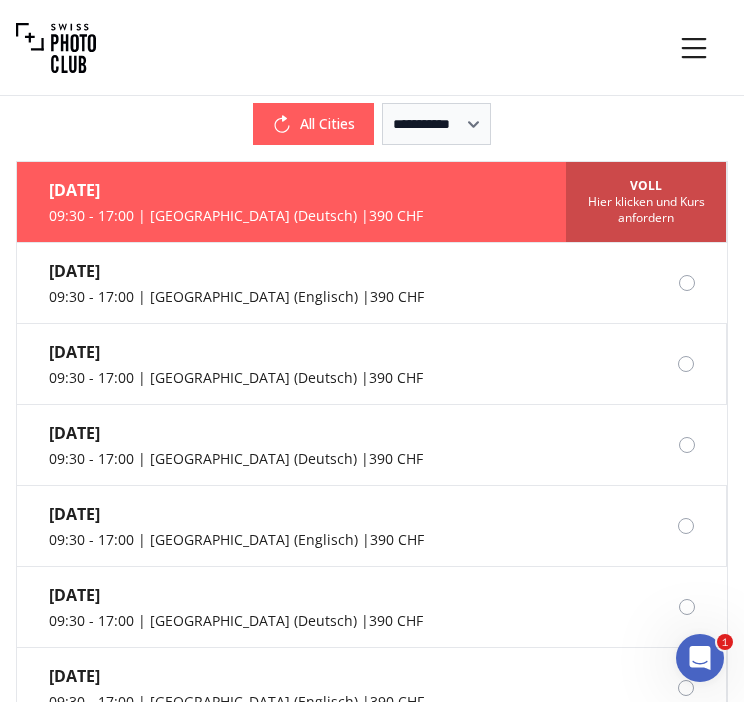 scroll, scrollTop: 2507, scrollLeft: 0, axis: vertical 